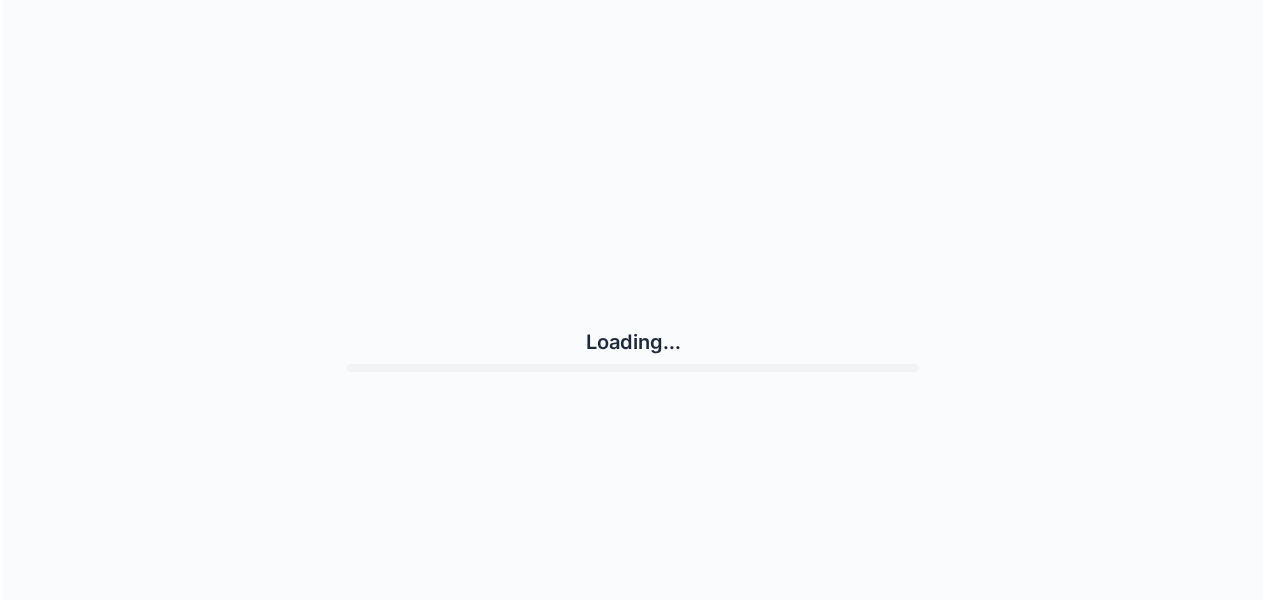 scroll, scrollTop: 0, scrollLeft: 0, axis: both 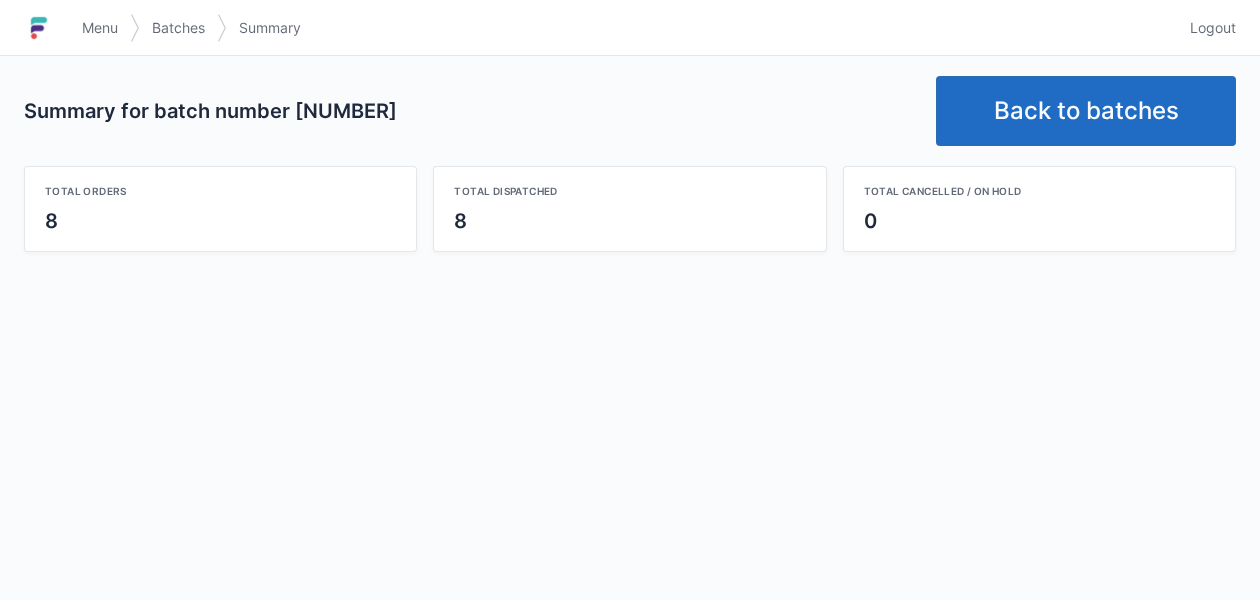 click on "Back to batches" at bounding box center (1086, 111) 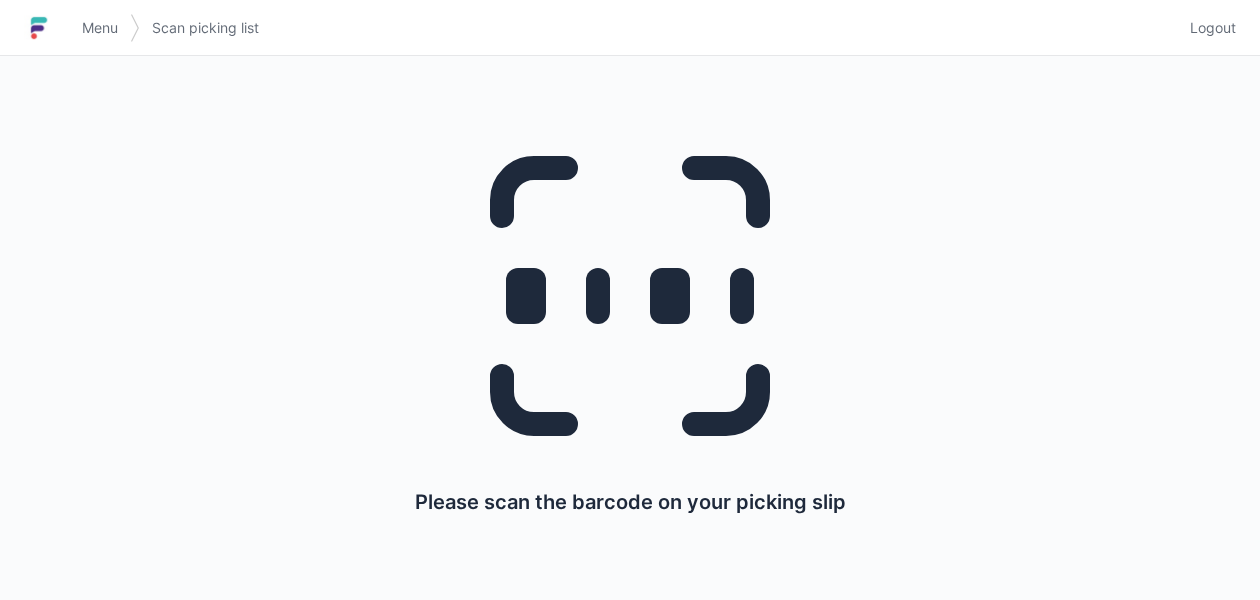 scroll, scrollTop: 0, scrollLeft: 0, axis: both 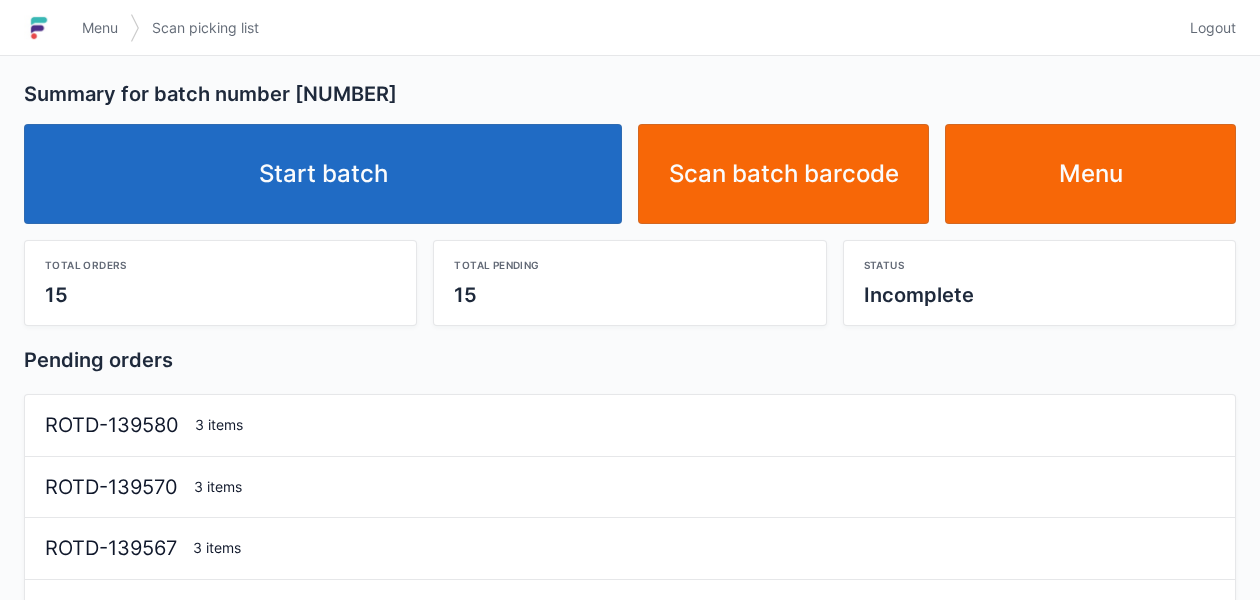 click on "Start batch" at bounding box center [323, 174] 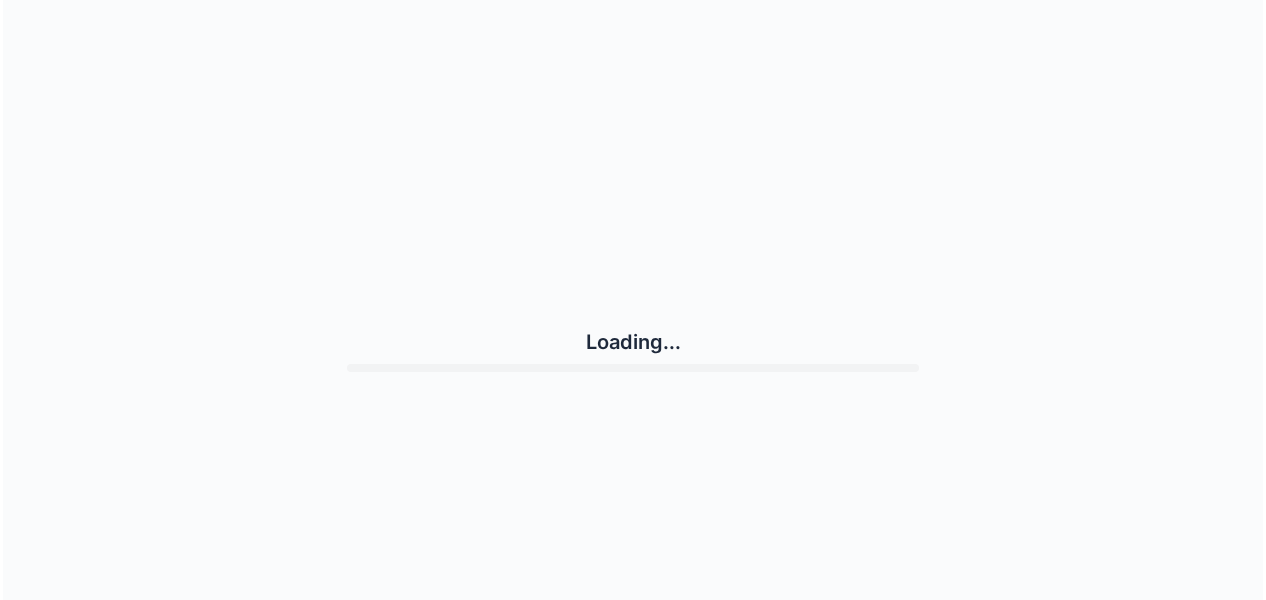 scroll, scrollTop: 0, scrollLeft: 0, axis: both 